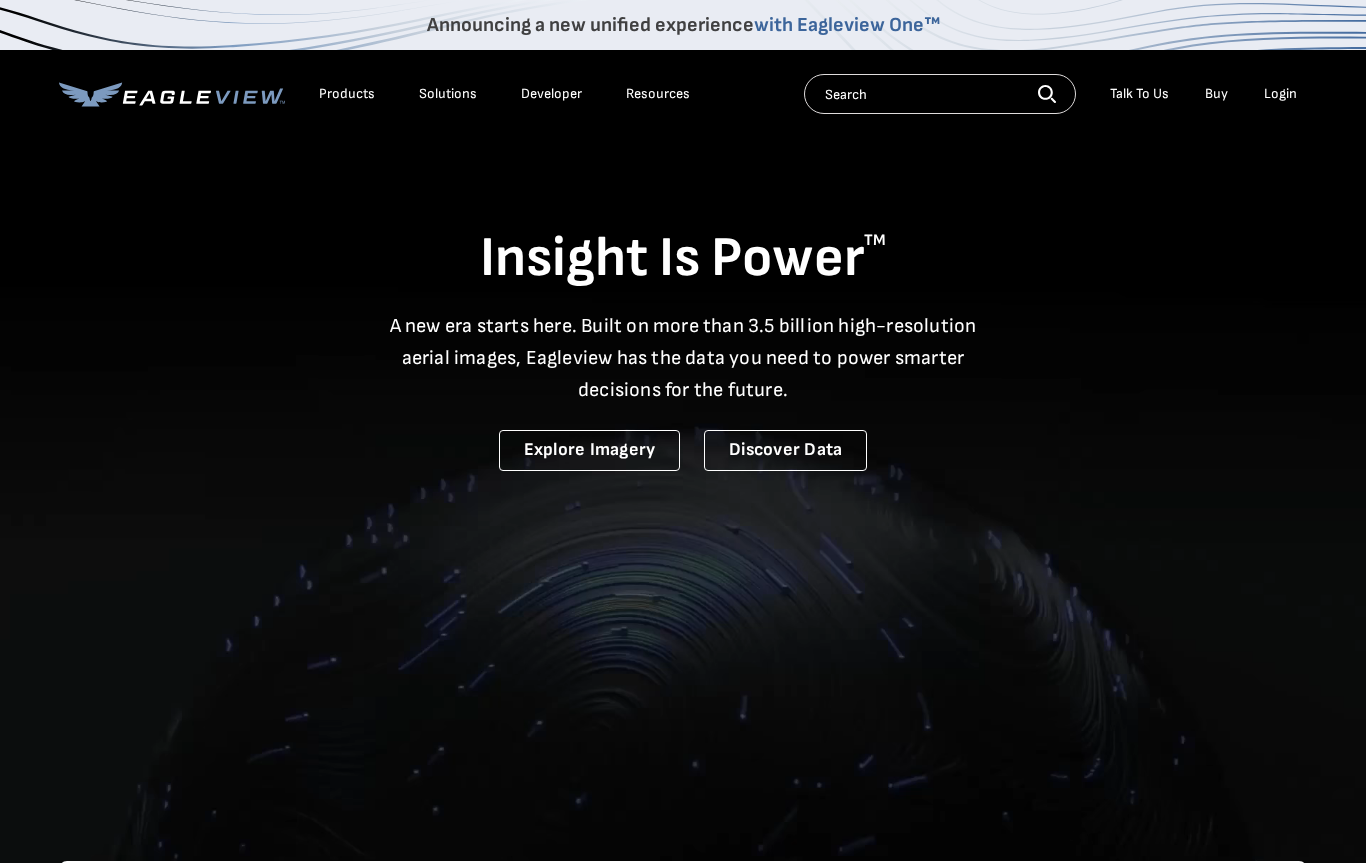 scroll, scrollTop: 0, scrollLeft: 0, axis: both 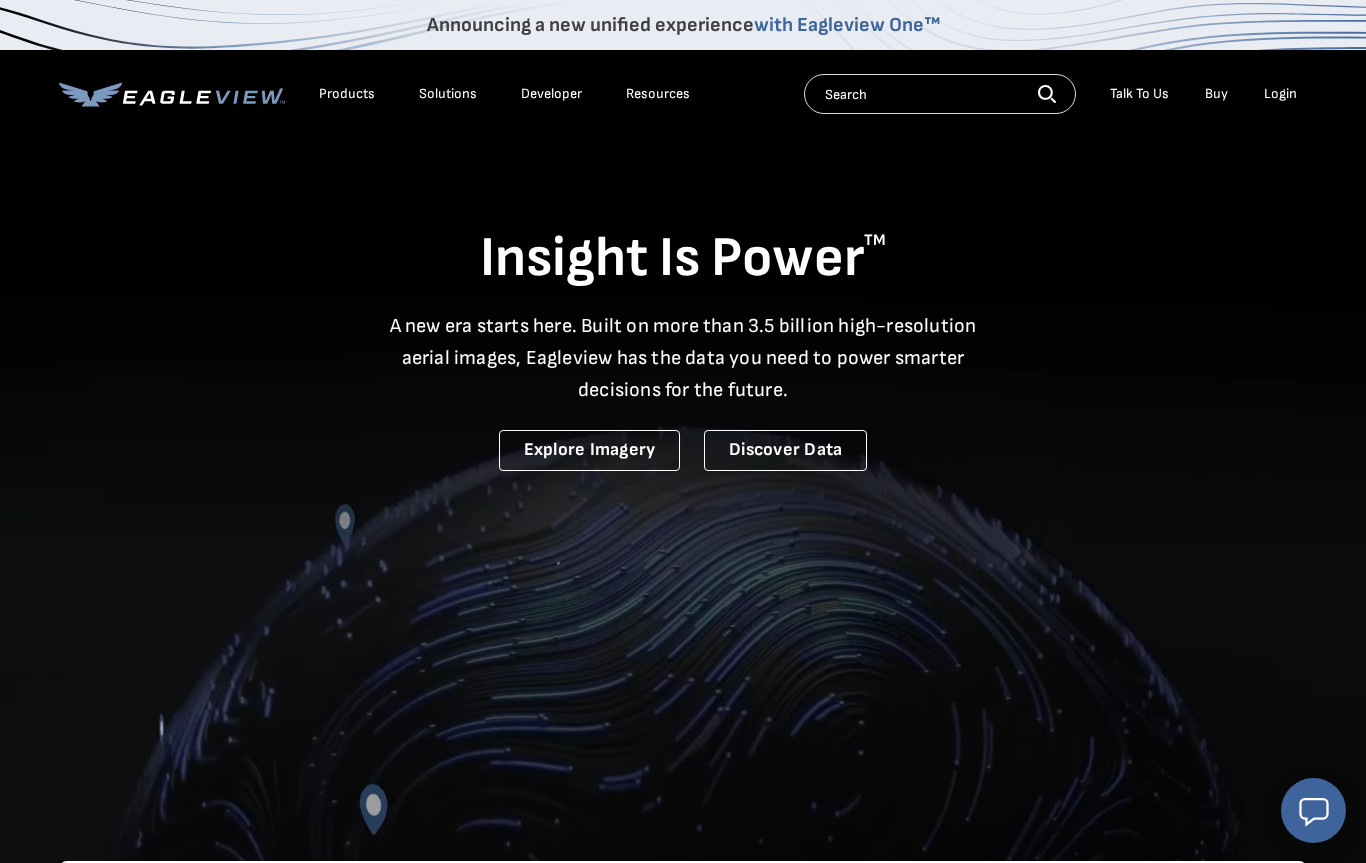 click on "Login" at bounding box center (1280, 94) 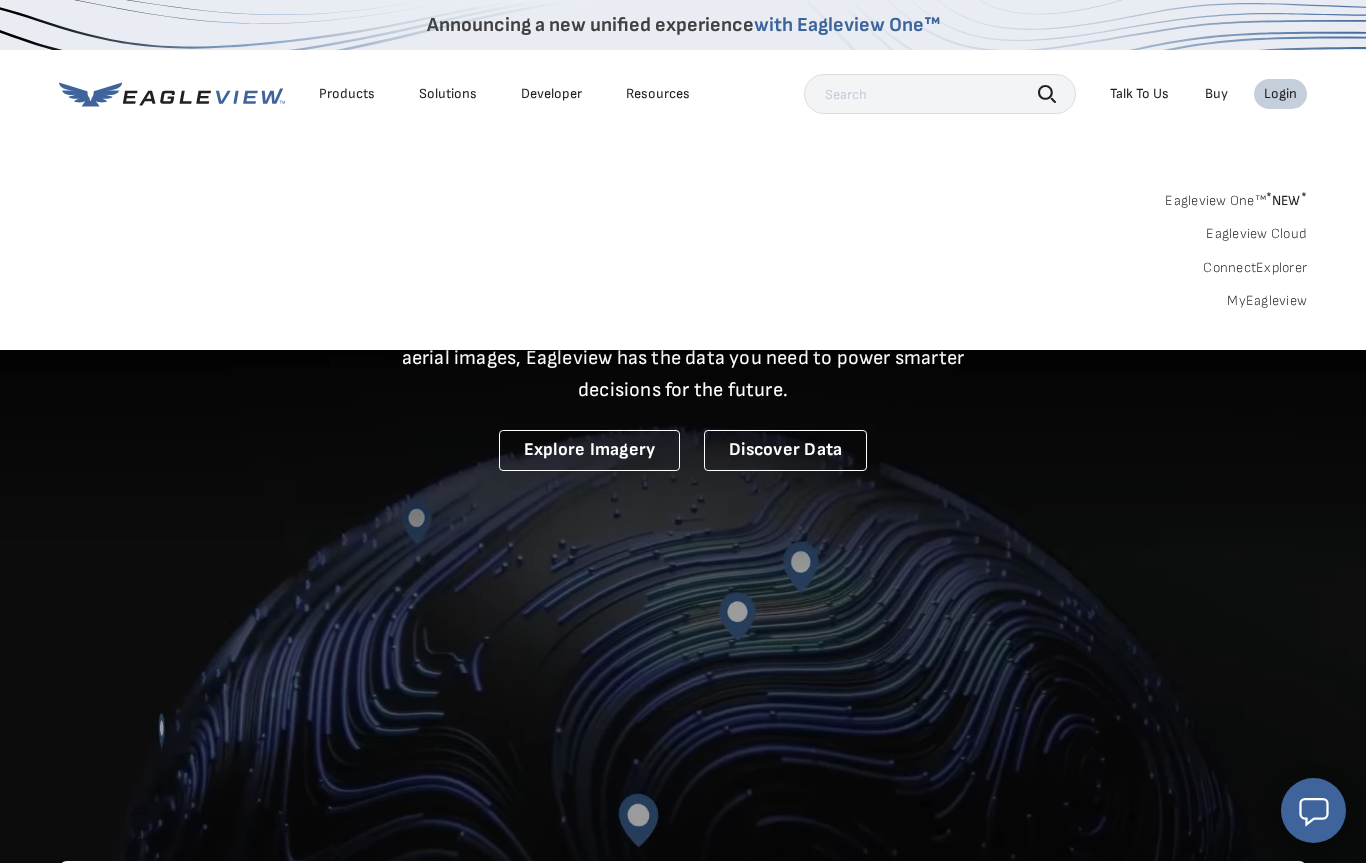 click on "MyEagleview" at bounding box center (1267, 301) 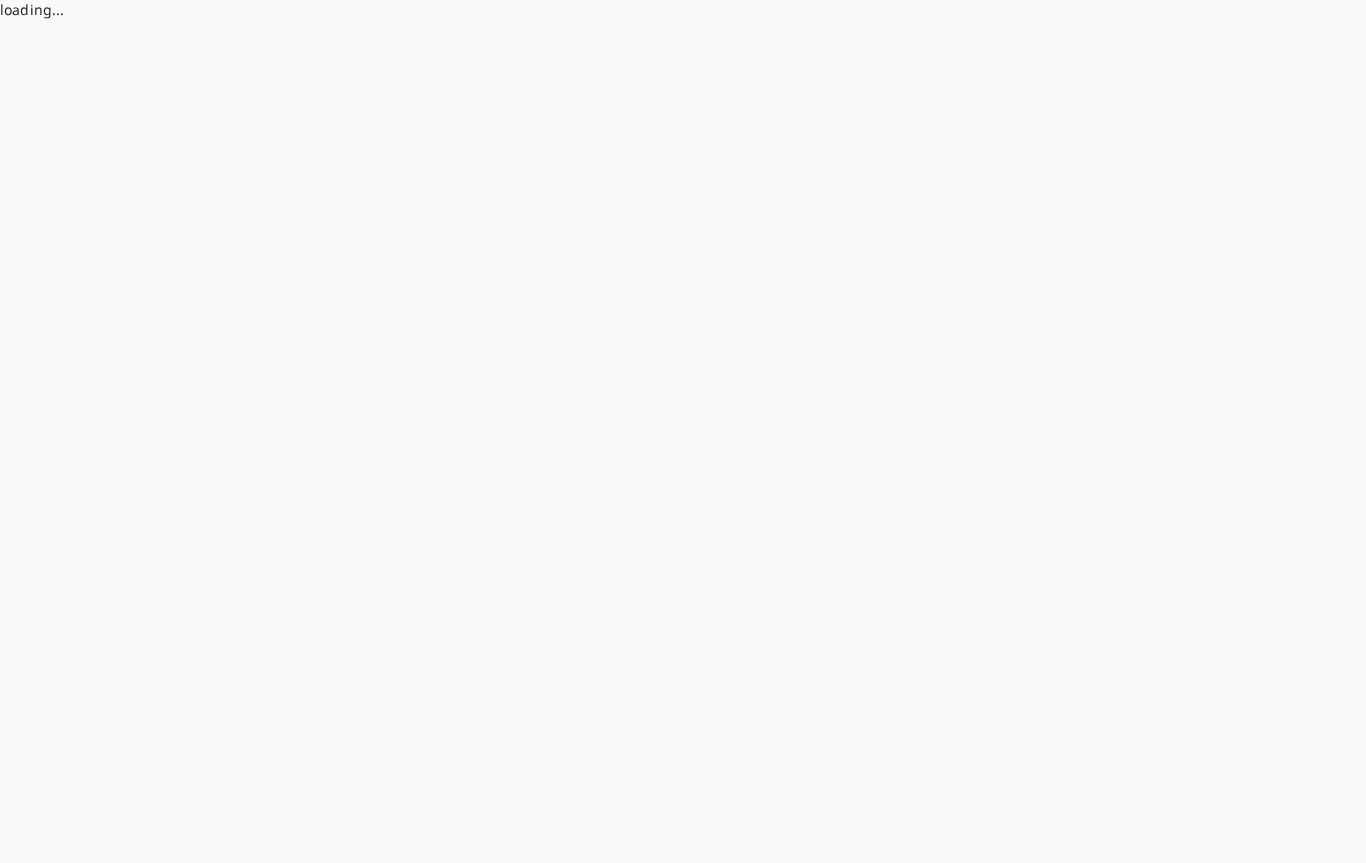 scroll, scrollTop: 0, scrollLeft: 0, axis: both 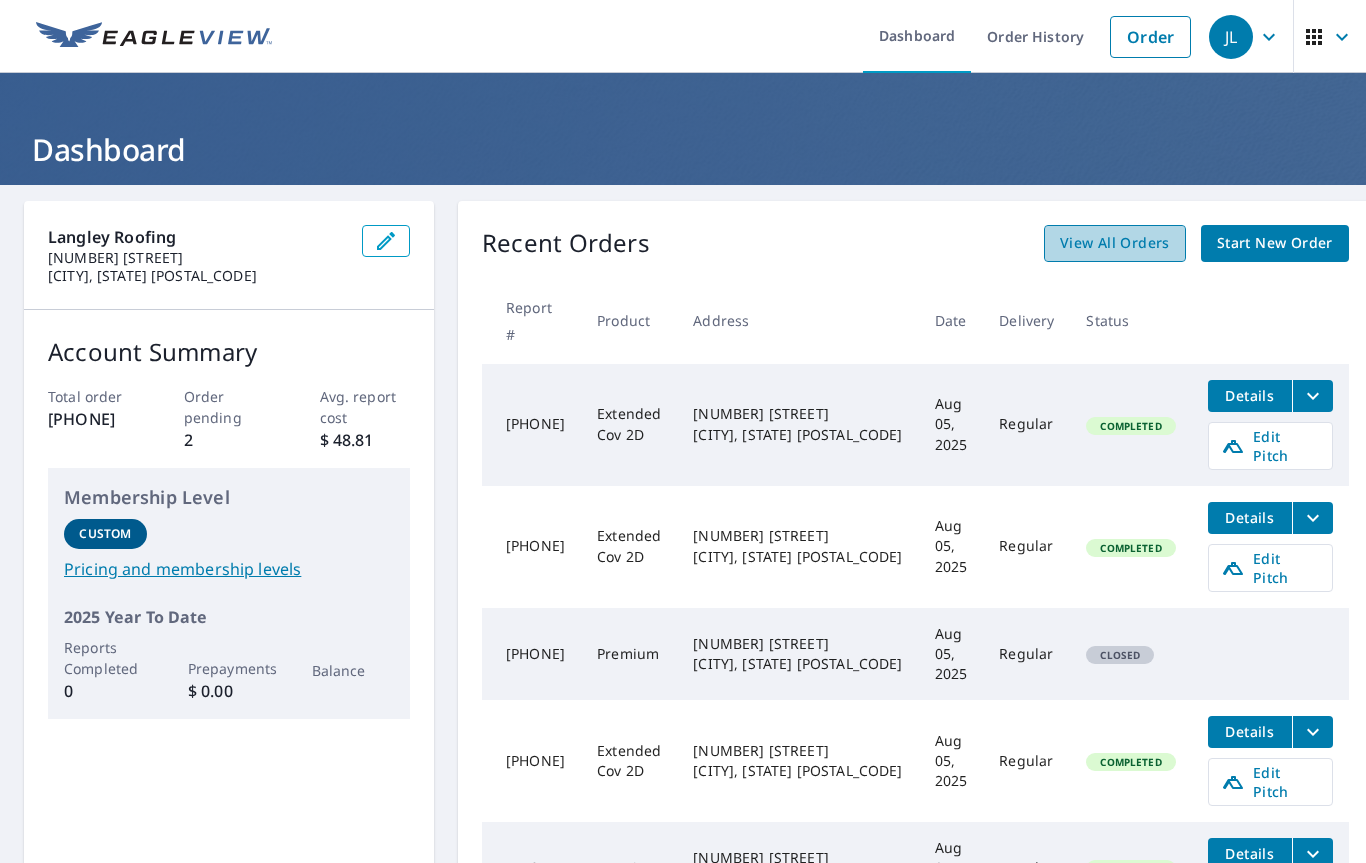 click on "View All Orders" at bounding box center (1115, 243) 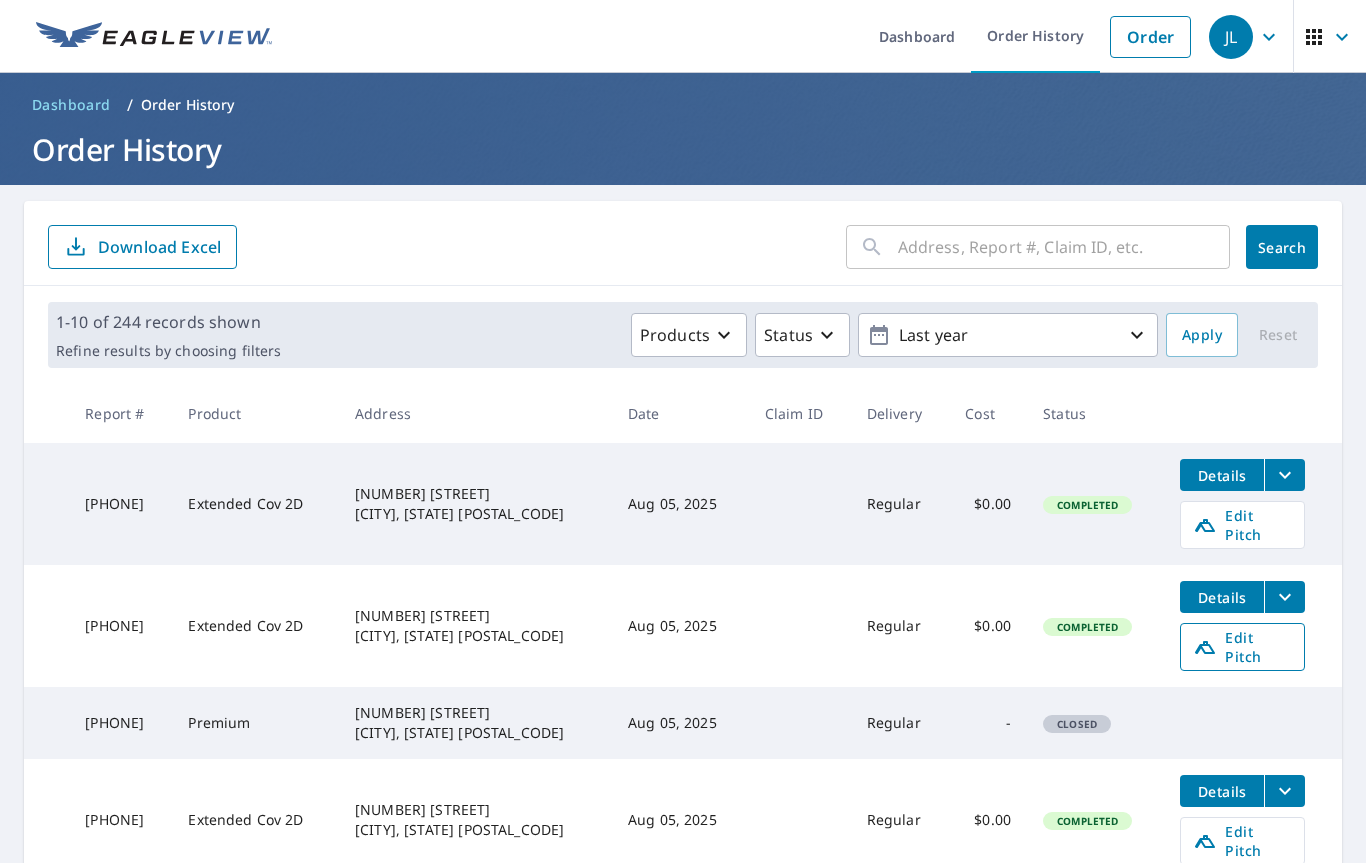 click on "Edit Pitch" at bounding box center [1242, 647] 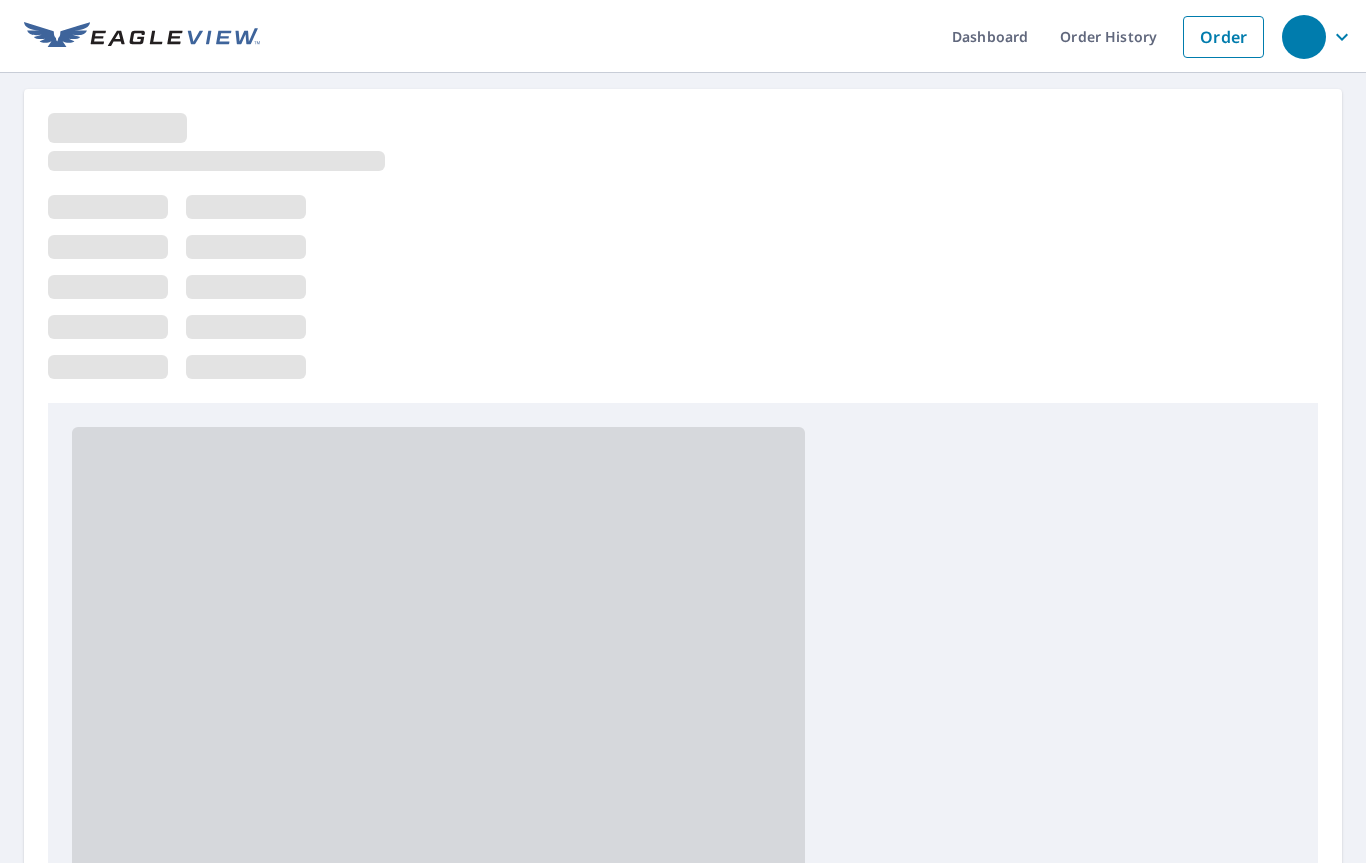 scroll, scrollTop: 0, scrollLeft: 0, axis: both 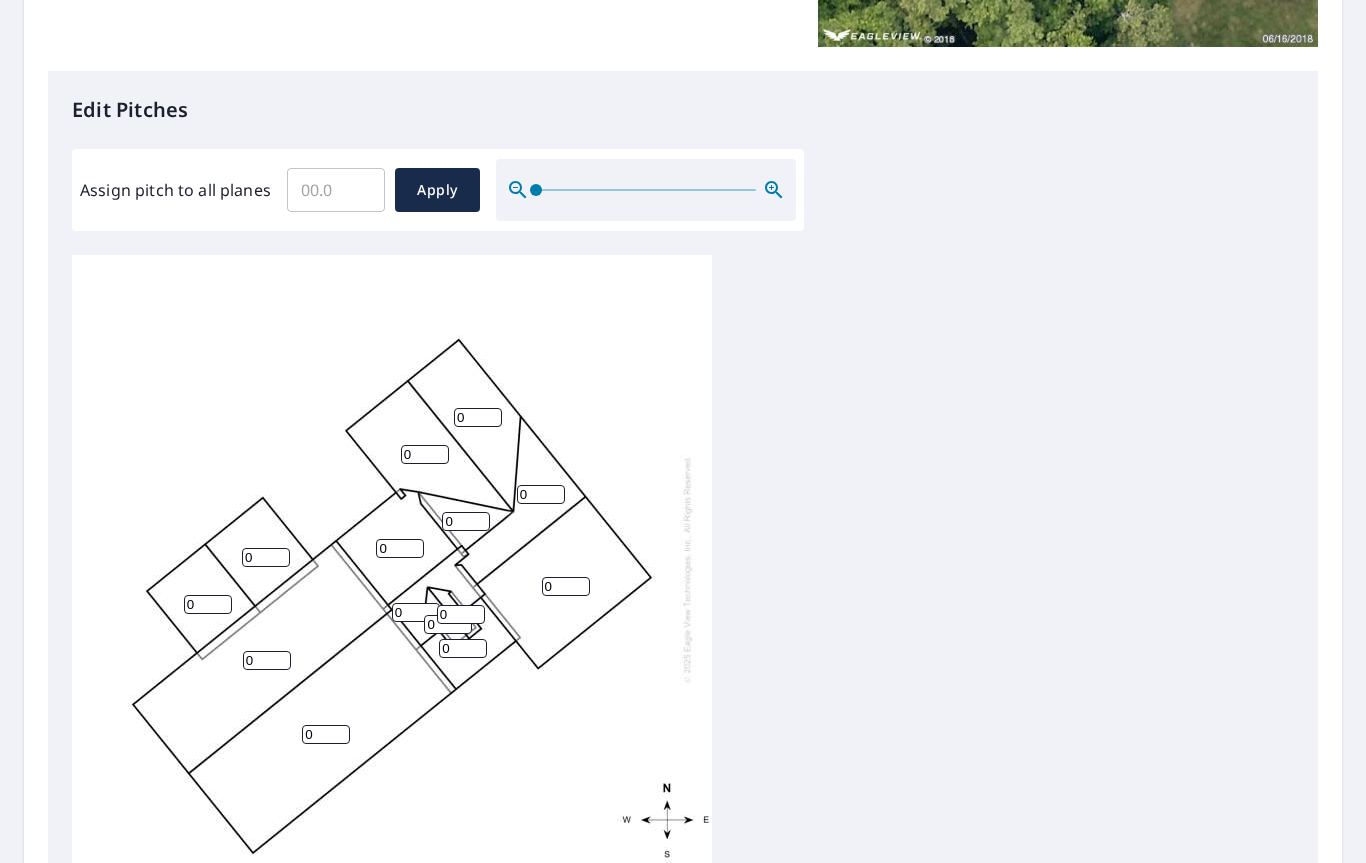 click on "Assign pitch to all planes" at bounding box center (336, 190) 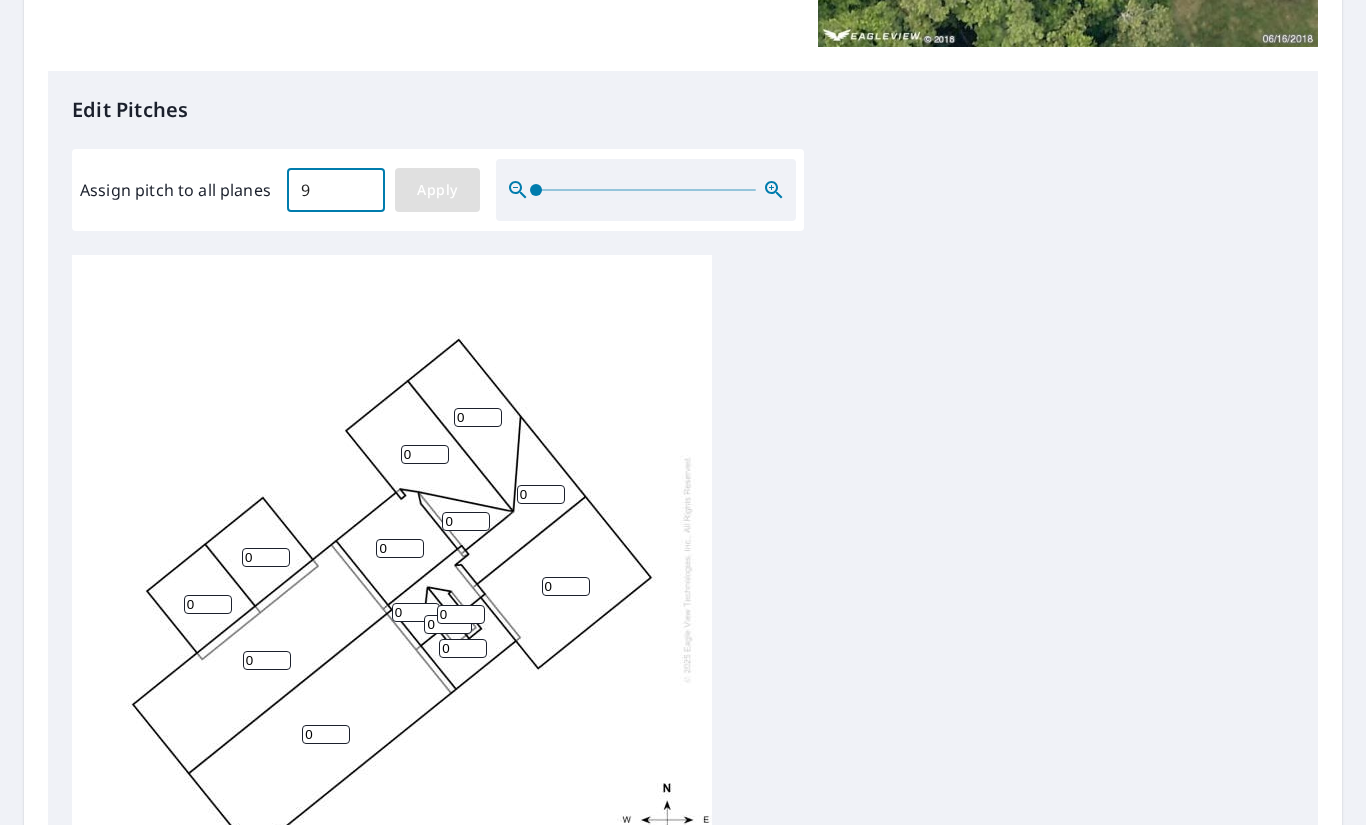 type on "9" 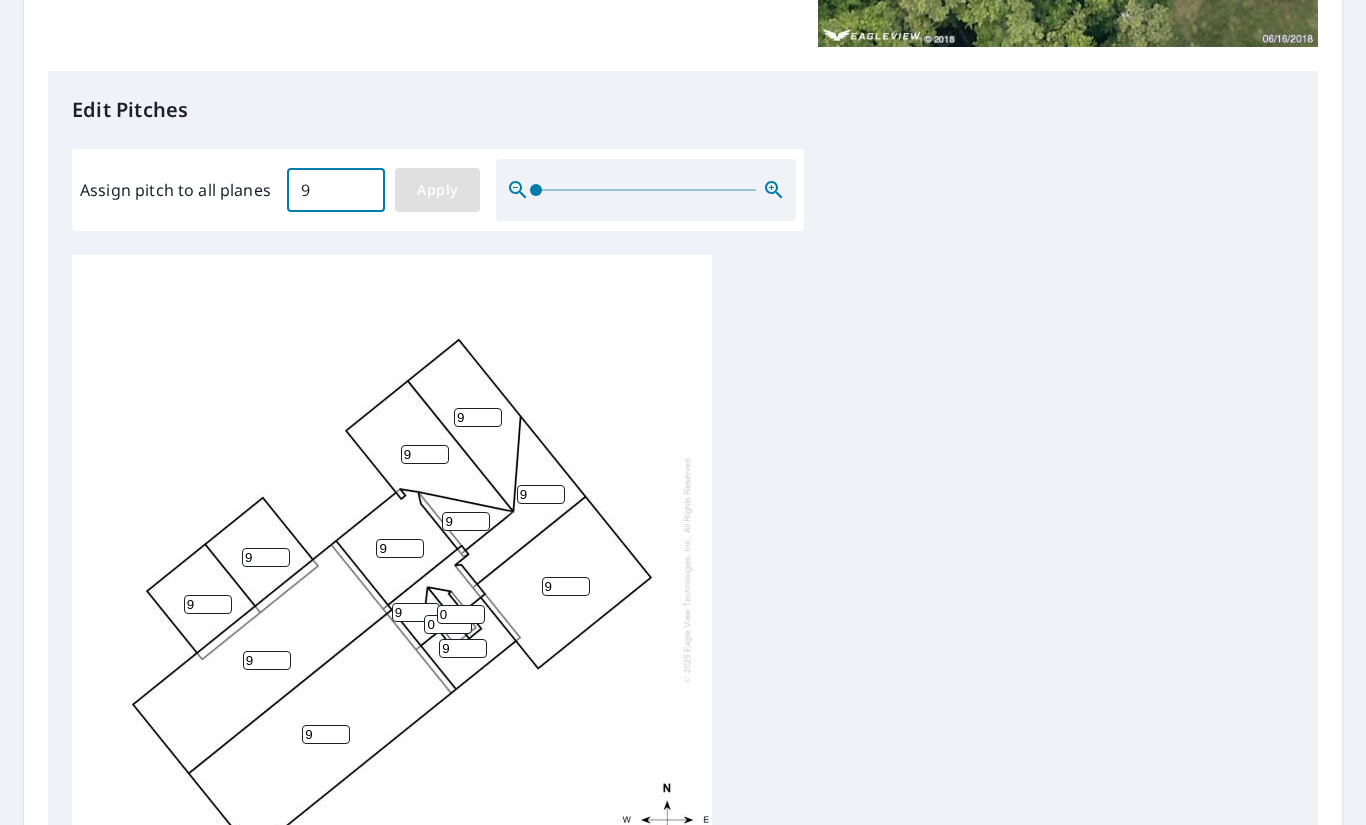 type on "9" 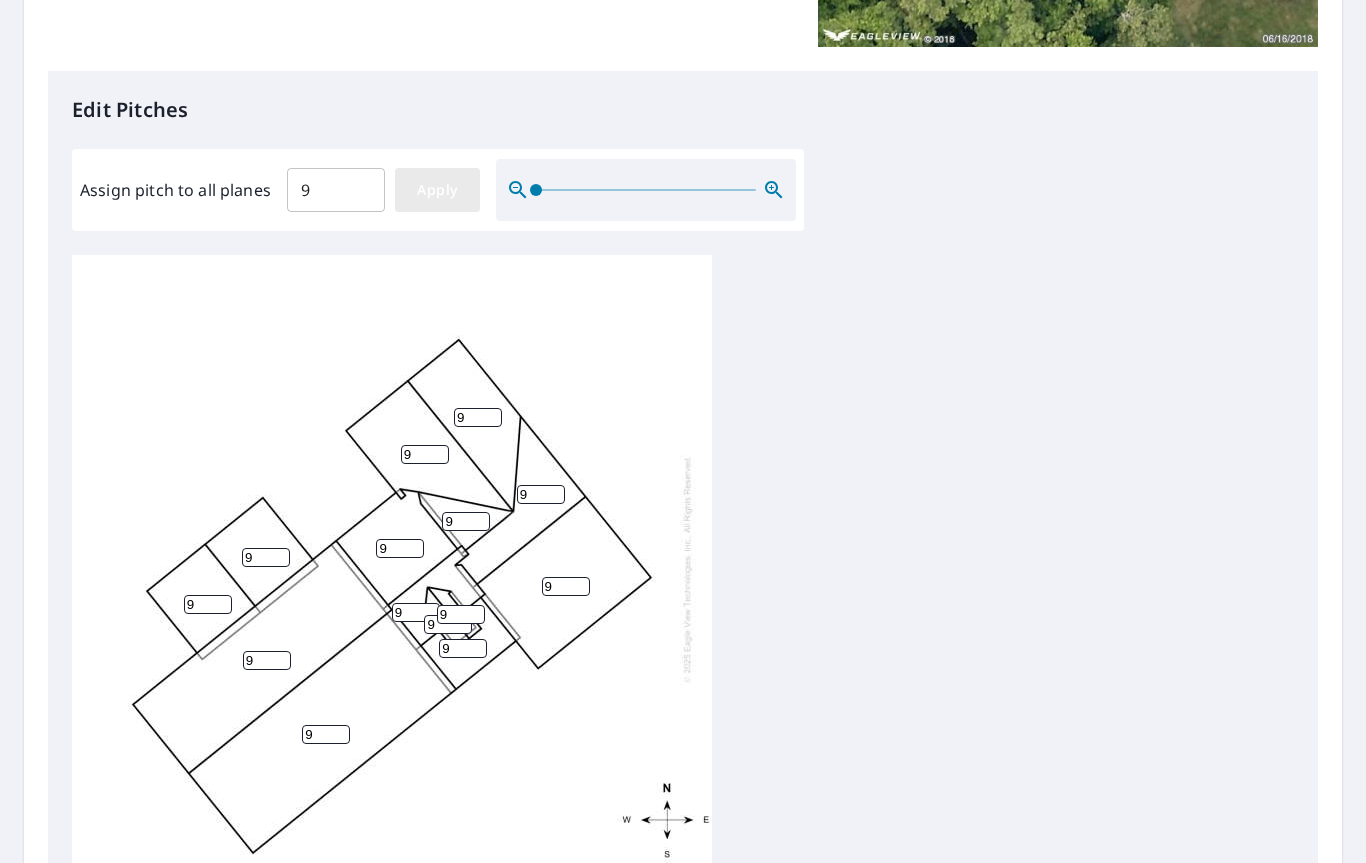 click on "Apply" at bounding box center (437, 190) 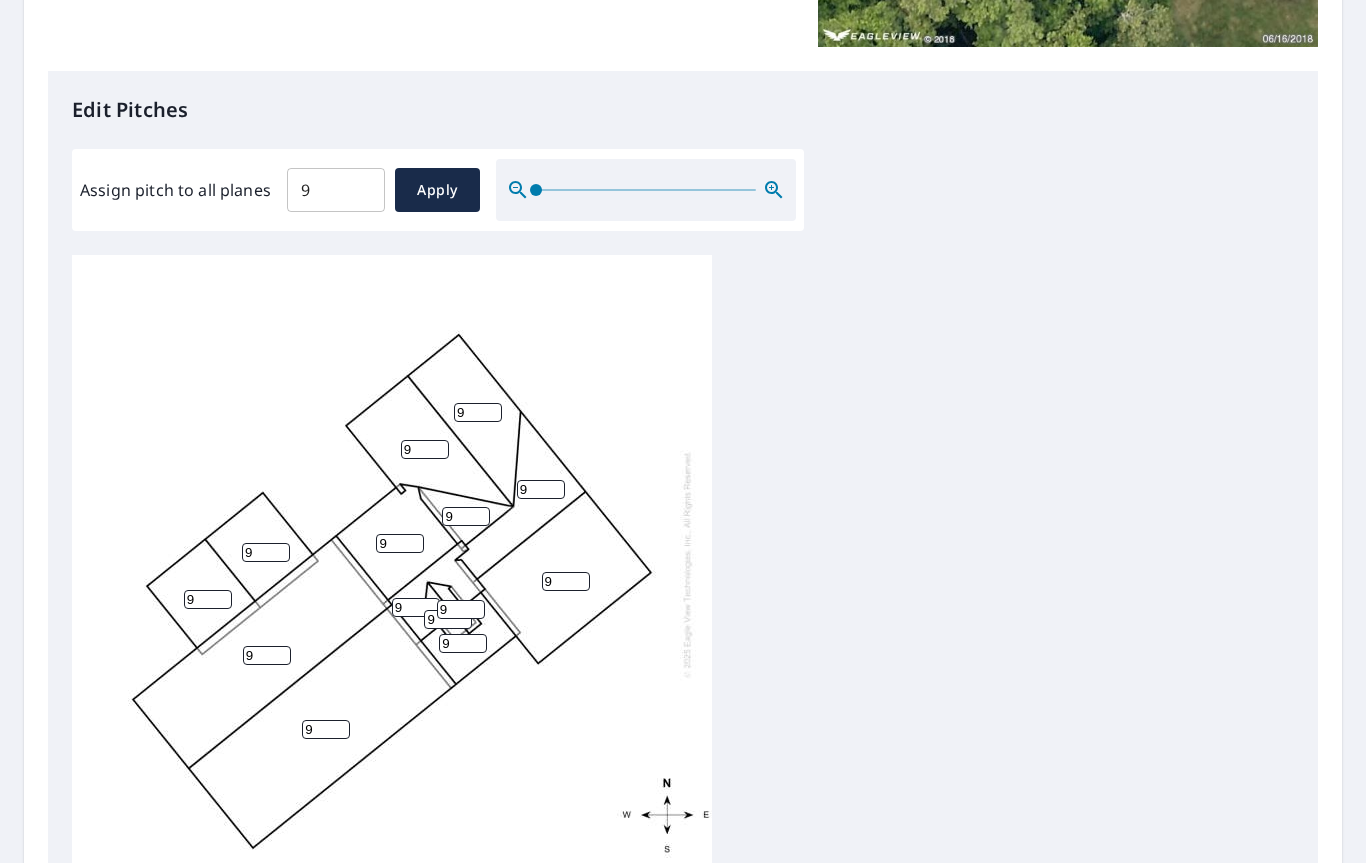 scroll, scrollTop: 5, scrollLeft: 0, axis: vertical 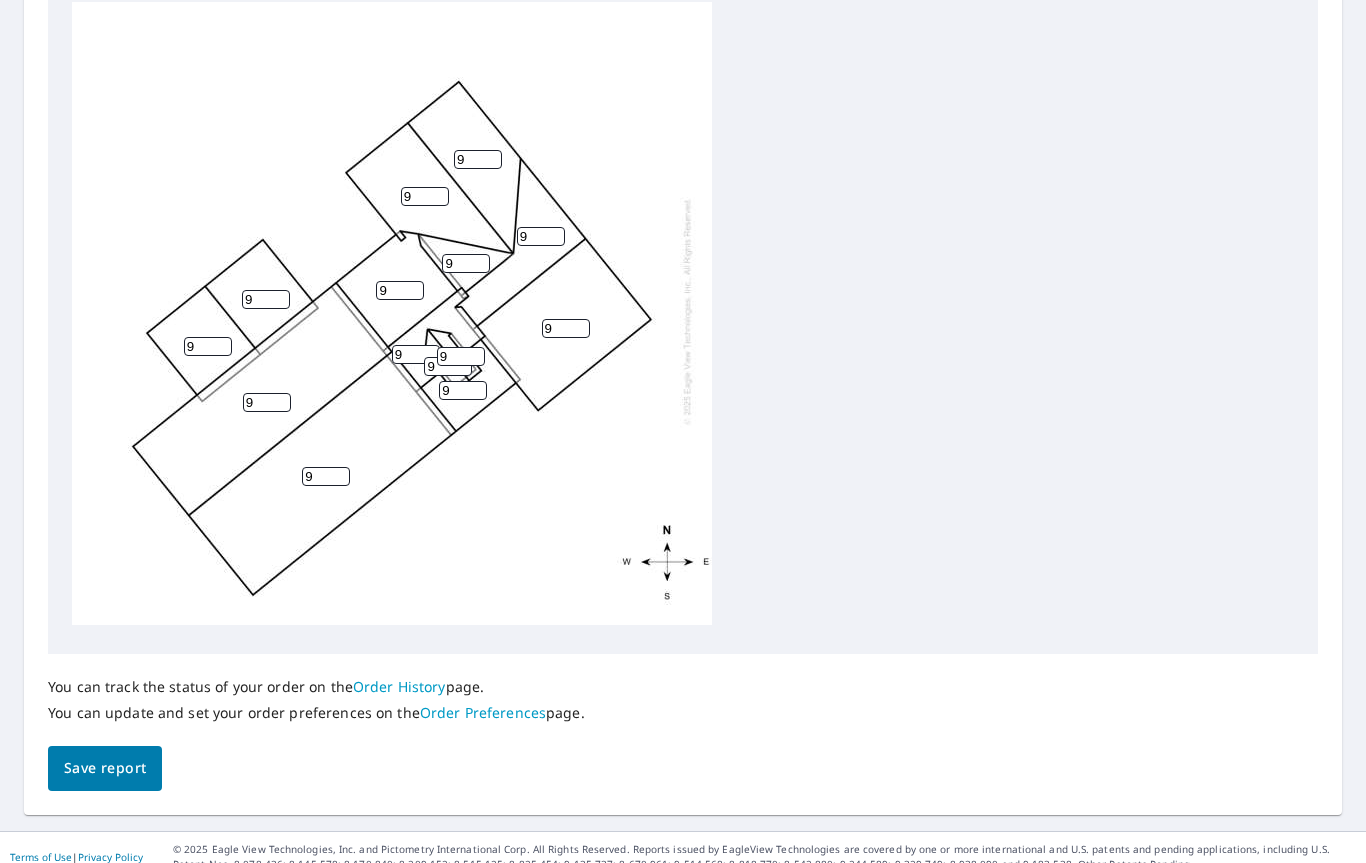 click on "Save report" at bounding box center [105, 768] 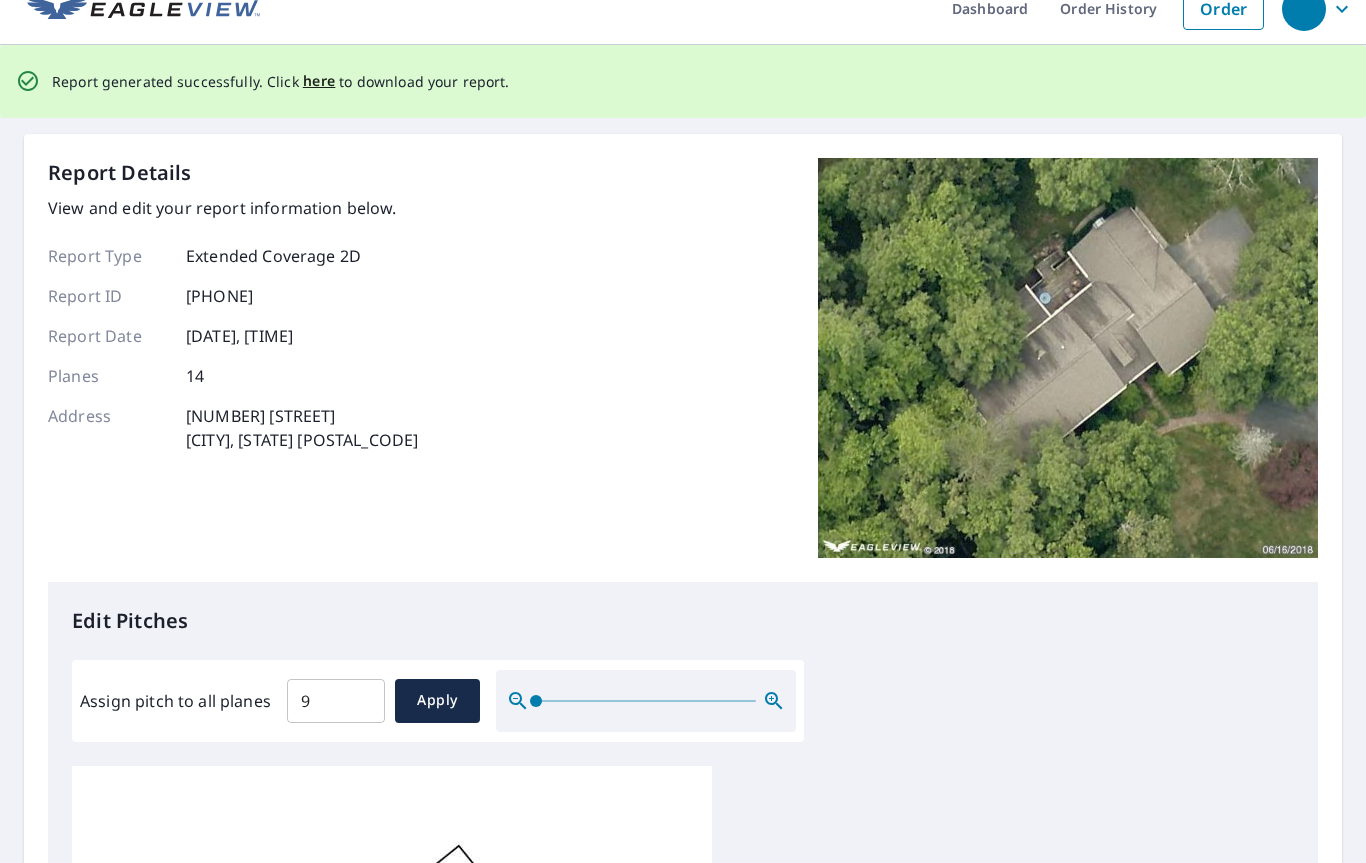 scroll, scrollTop: 0, scrollLeft: 0, axis: both 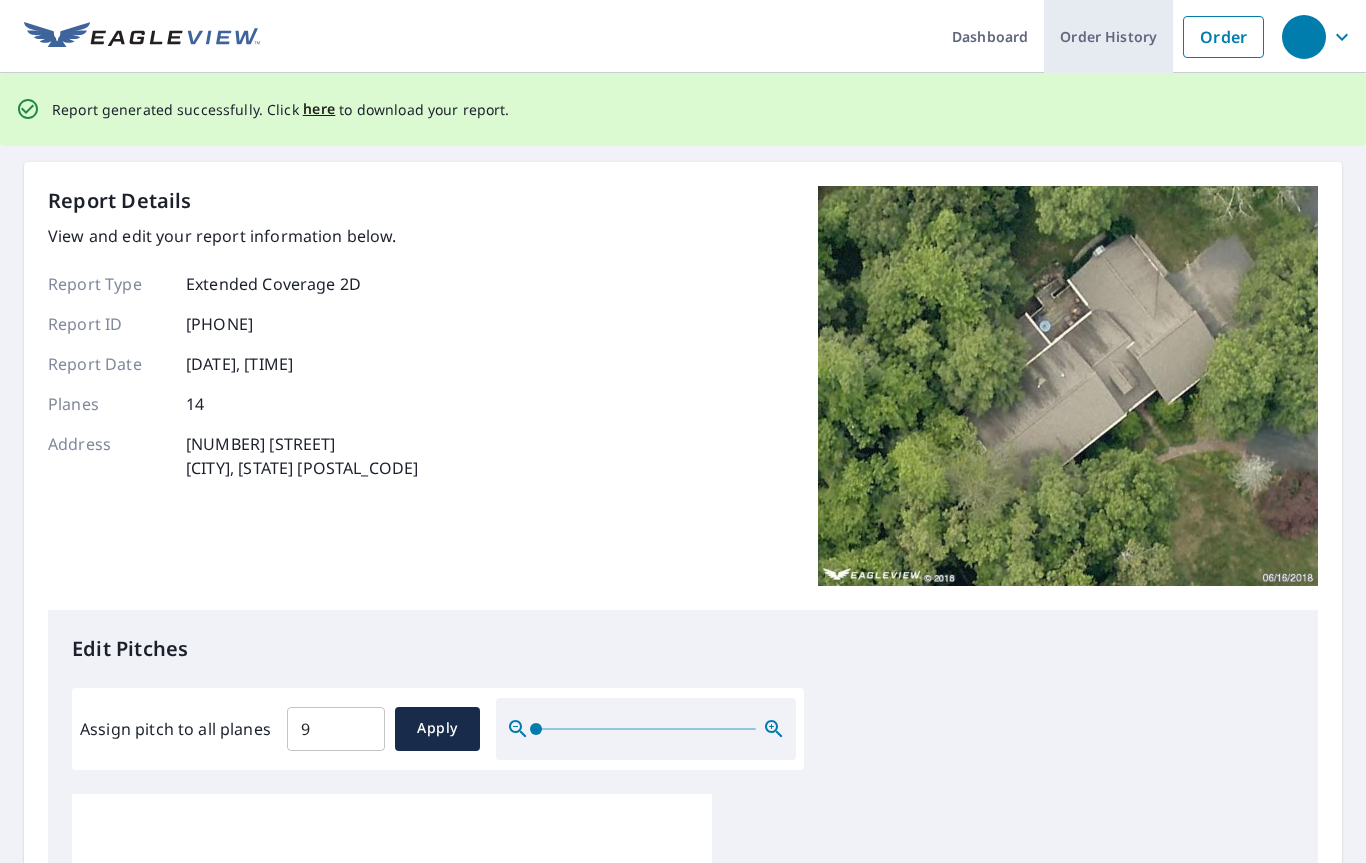 click on "Order History" at bounding box center (1108, 36) 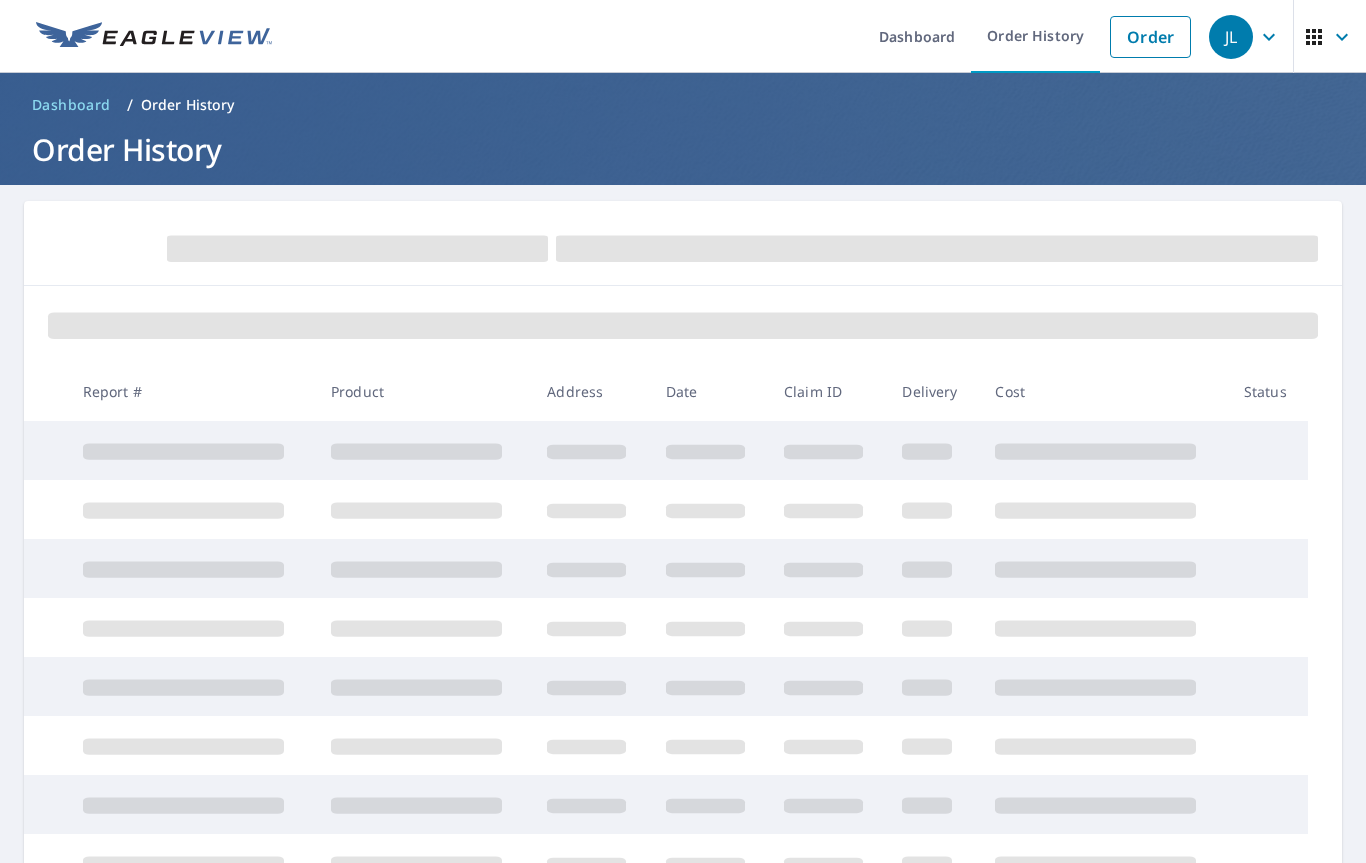 scroll, scrollTop: 0, scrollLeft: 0, axis: both 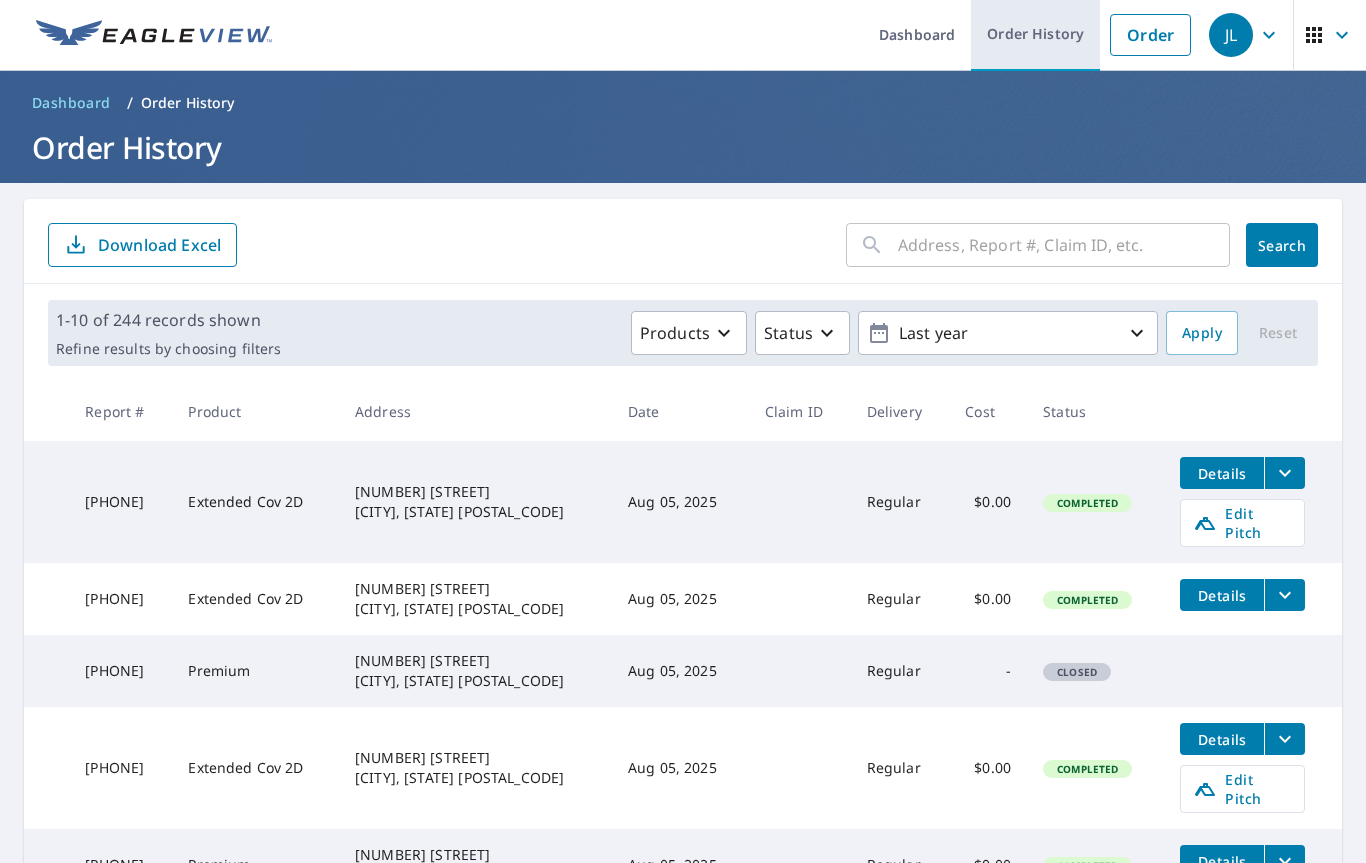 click on "Order History" at bounding box center (1035, 34) 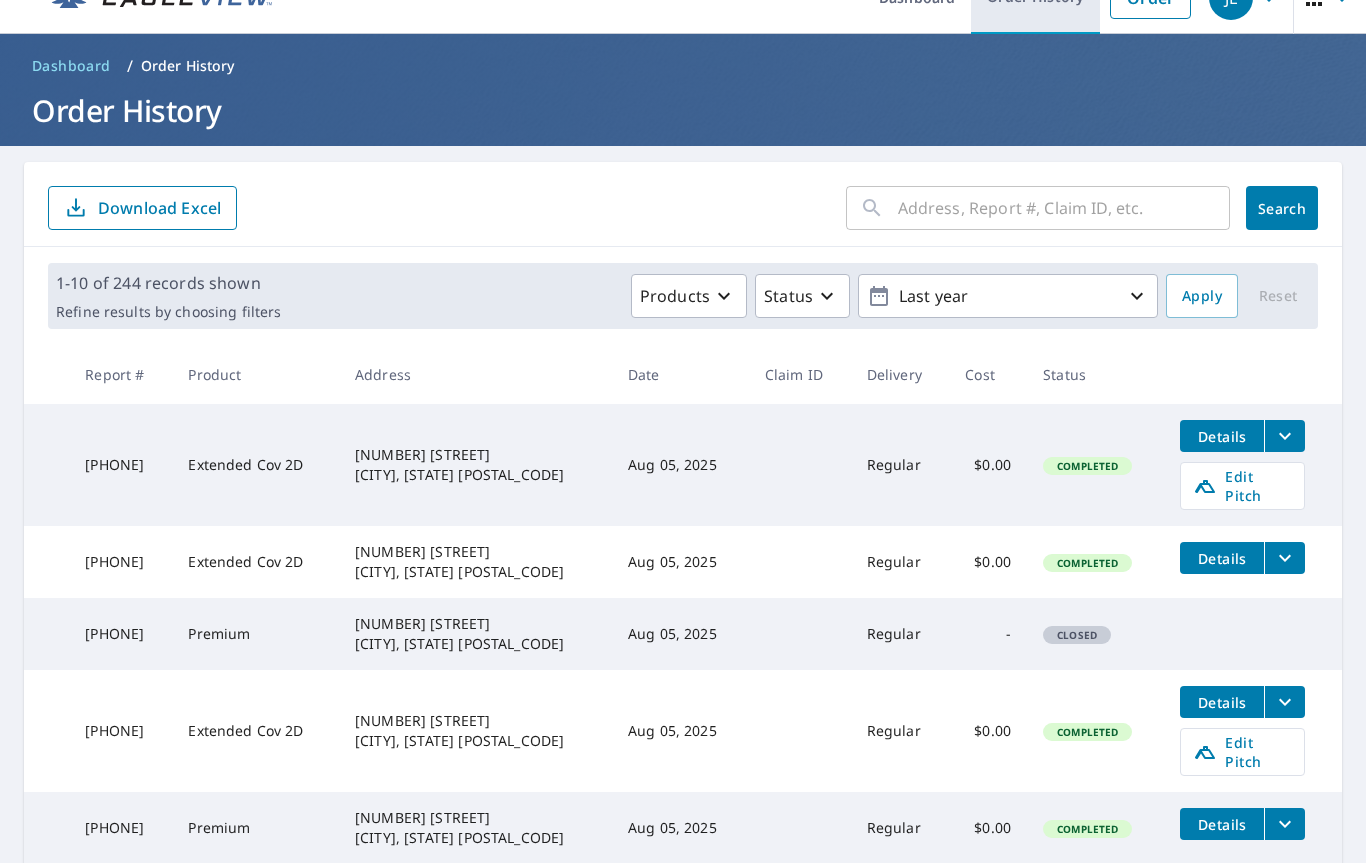 scroll, scrollTop: 40, scrollLeft: 0, axis: vertical 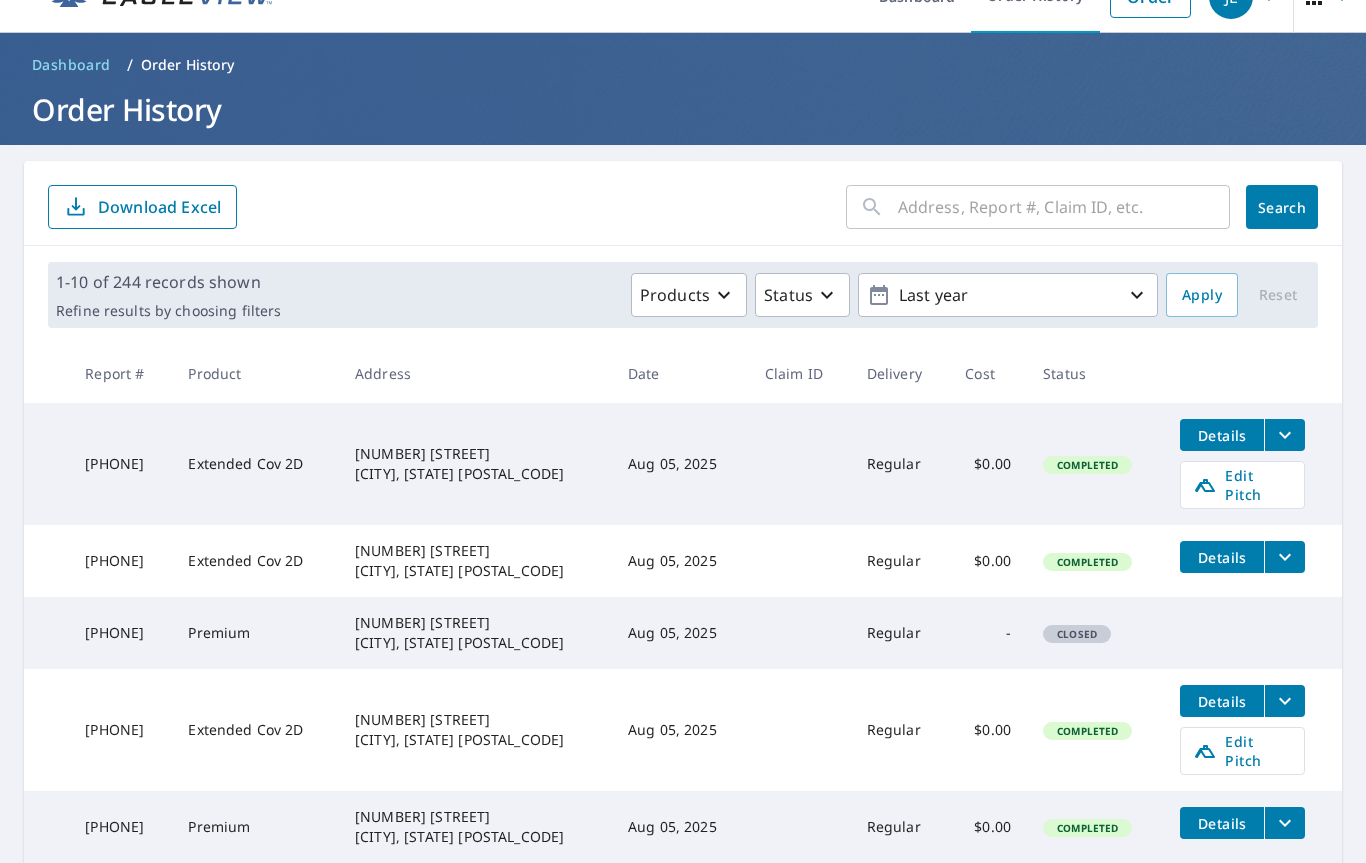 click on "Details" at bounding box center [1222, 557] 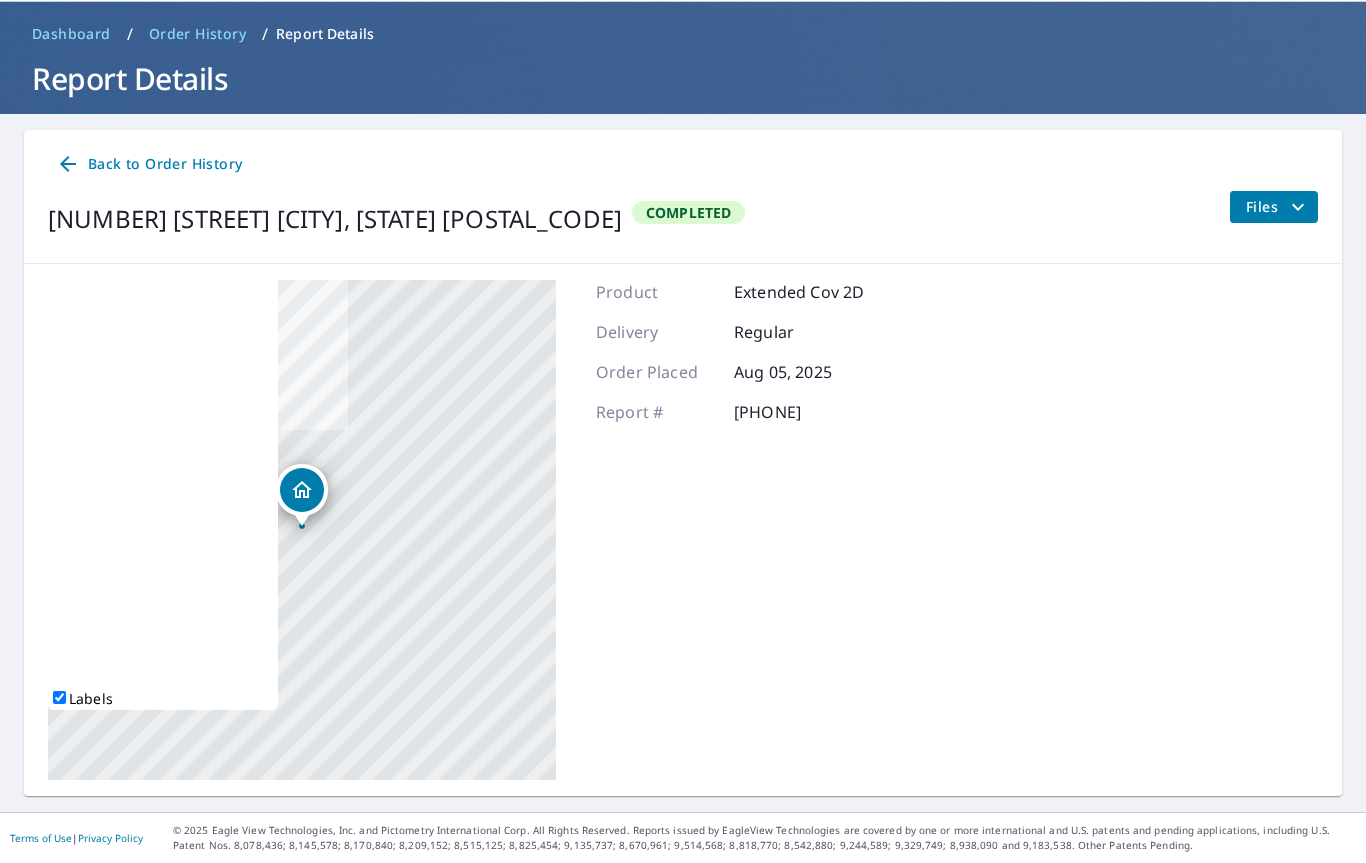 scroll, scrollTop: 70, scrollLeft: 0, axis: vertical 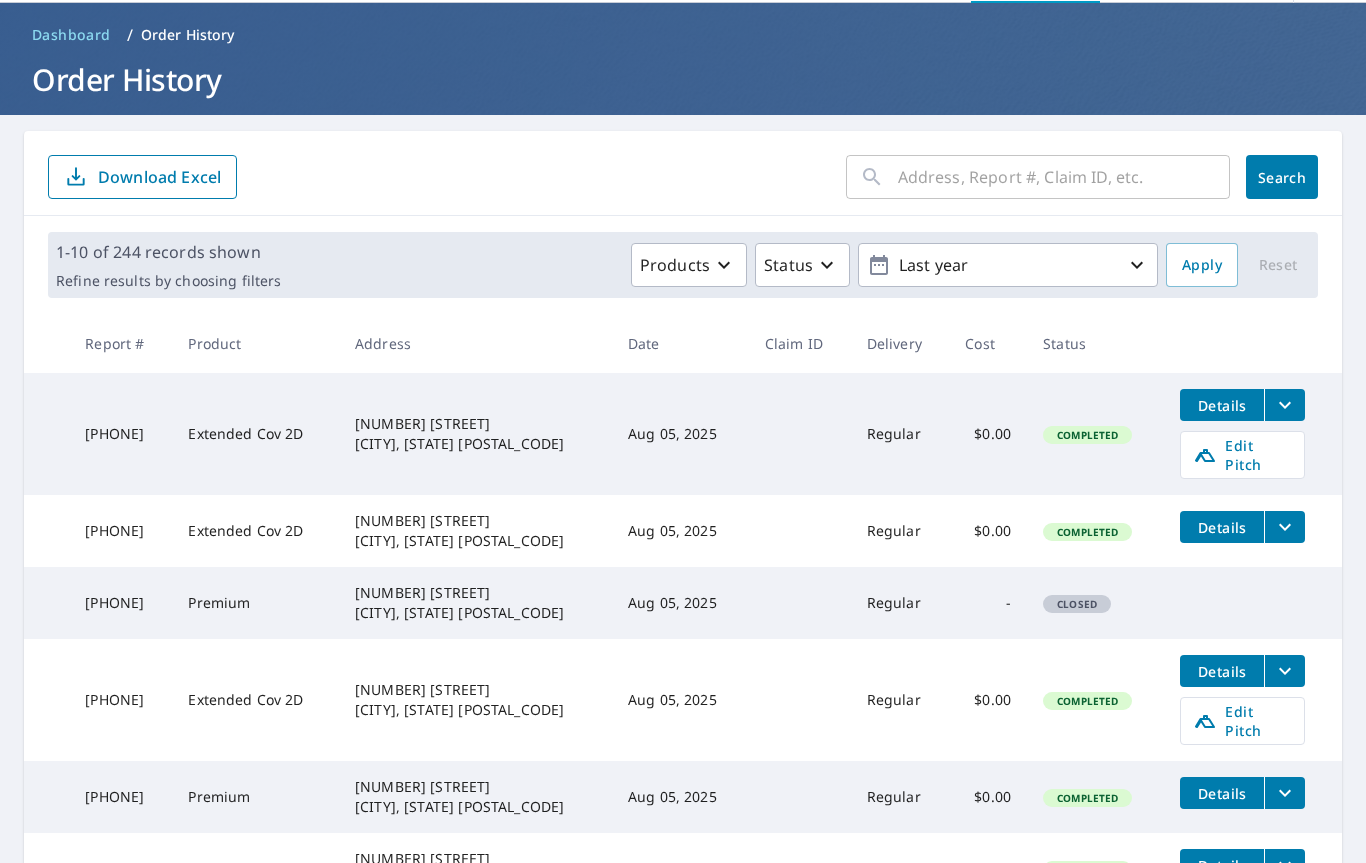 click 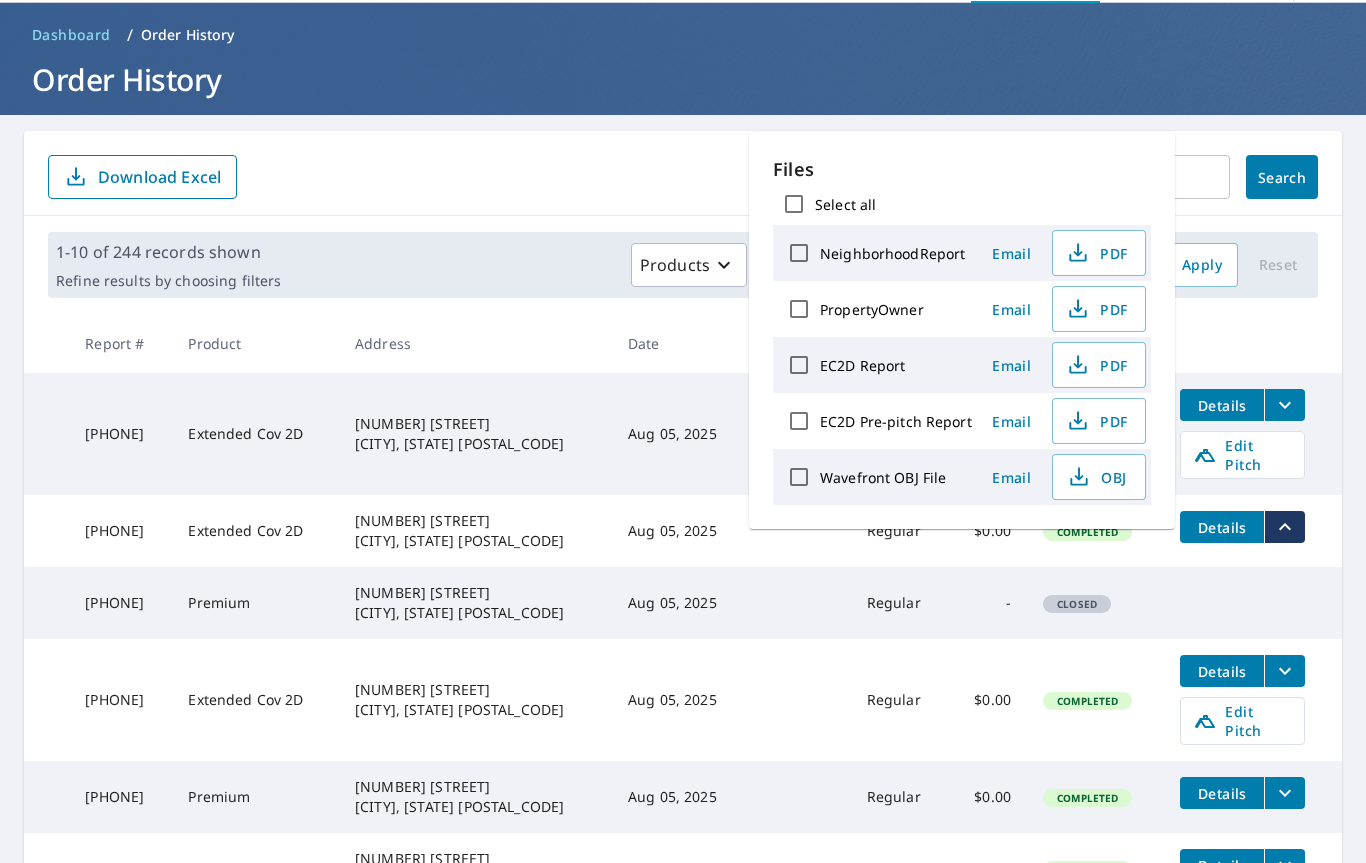 click on "EC2D Report" at bounding box center [799, 365] 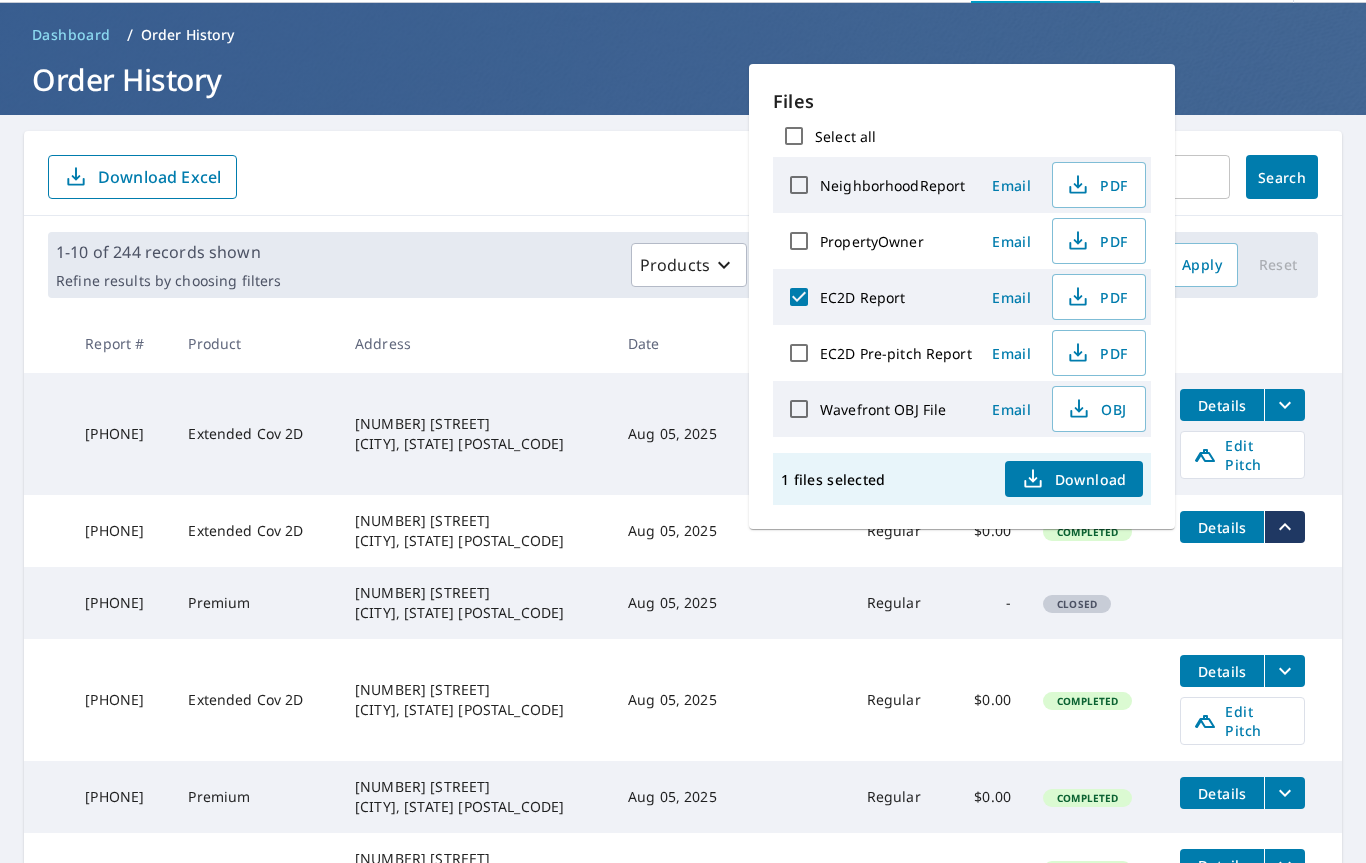 click on "Email" at bounding box center (1012, 297) 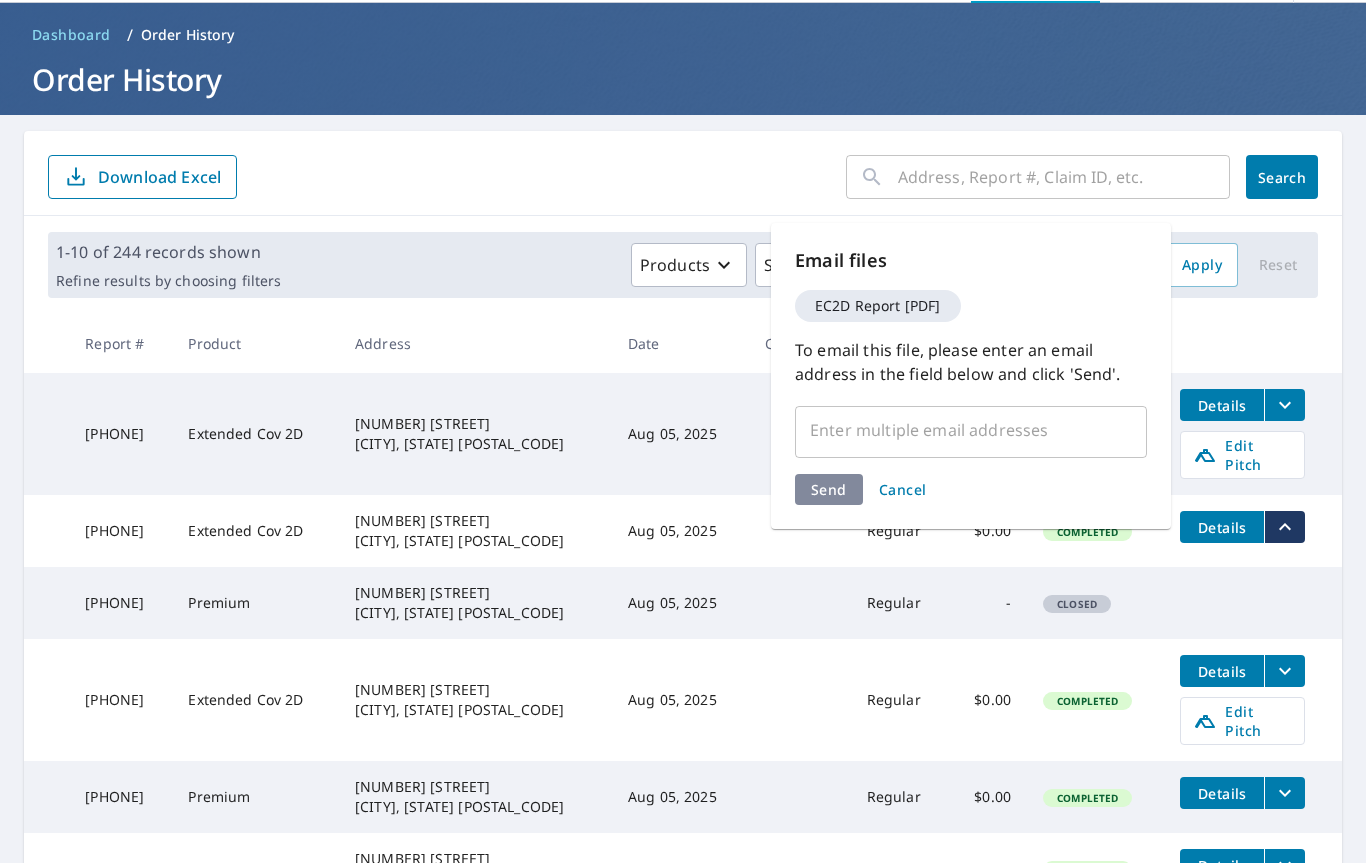 click at bounding box center [956, 430] 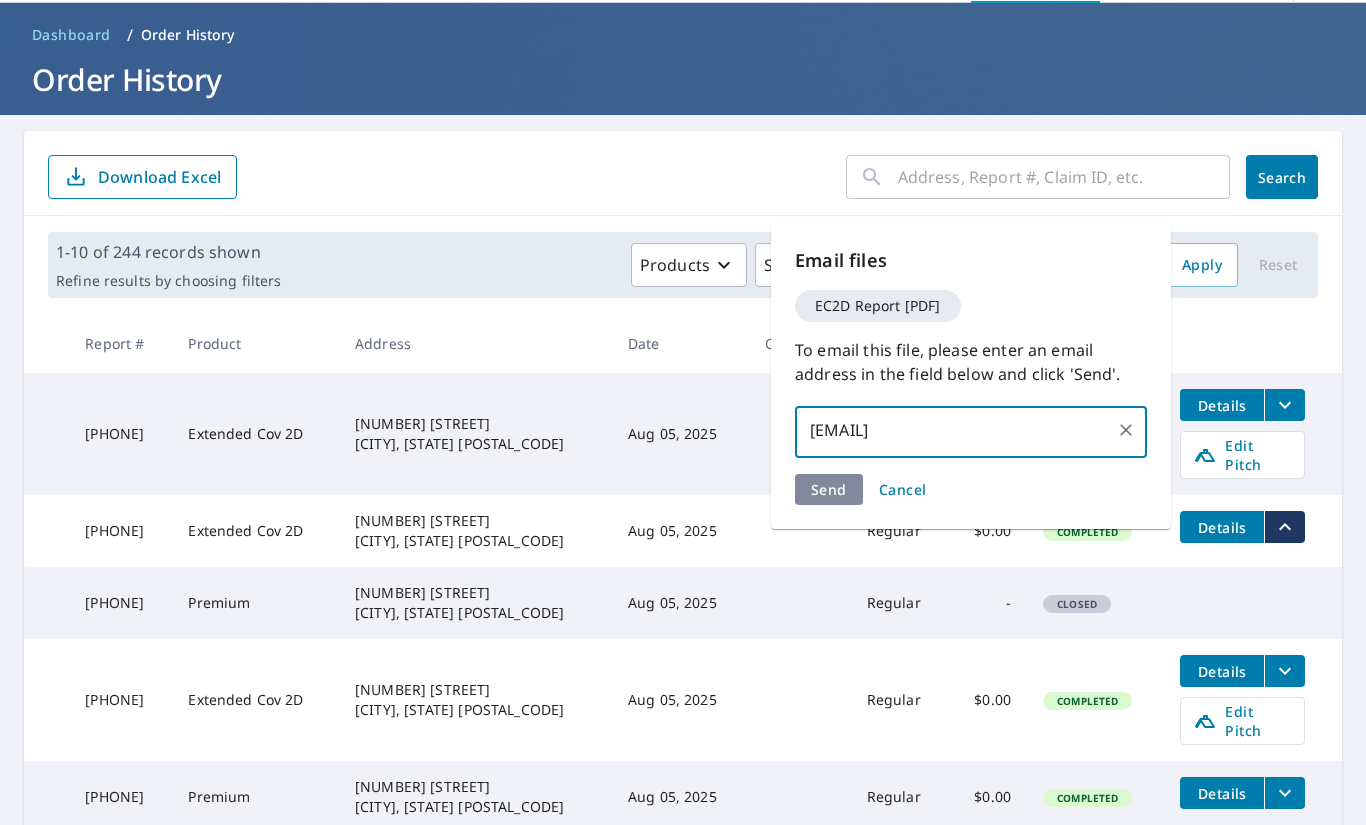 type on "[EMAIL]" 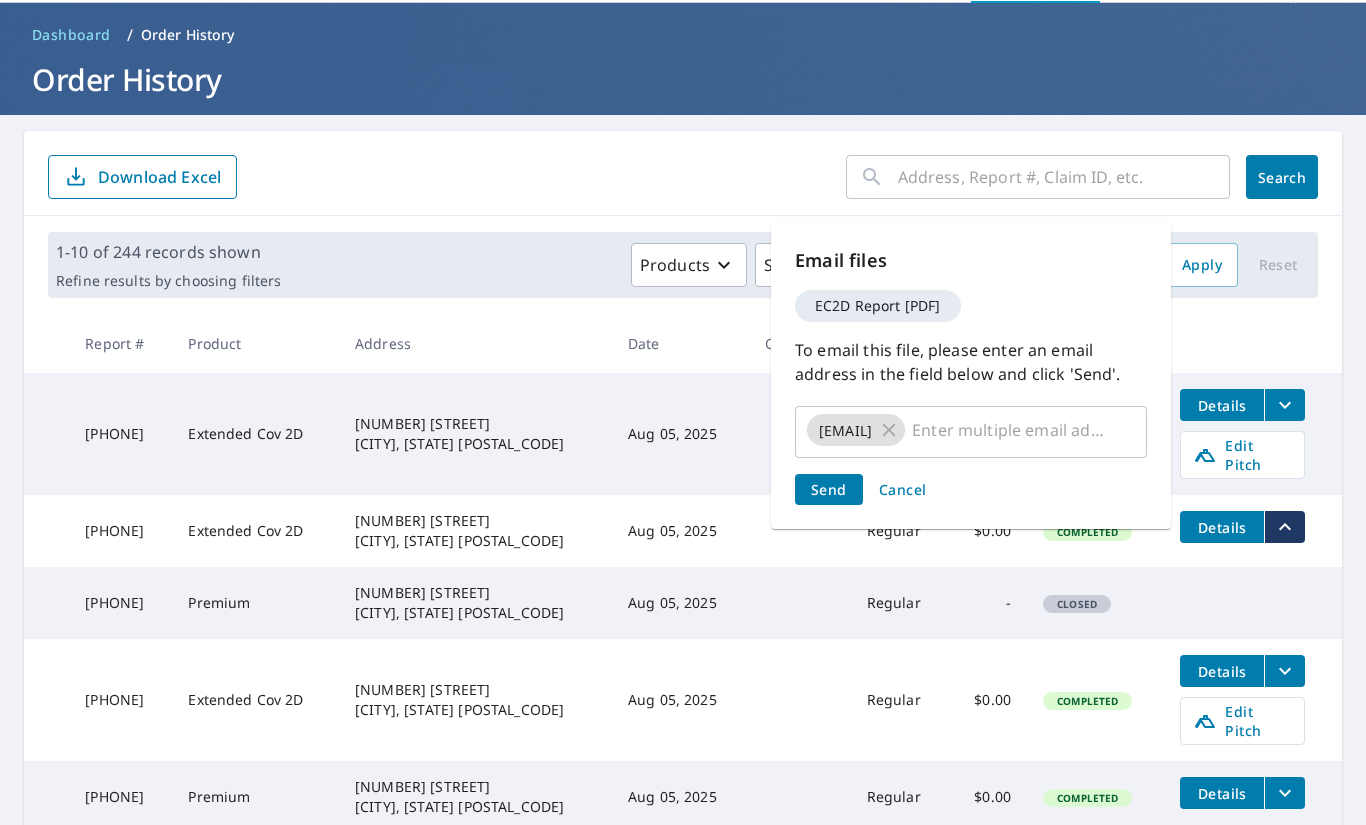 click on "Send Cancel" at bounding box center (971, 489) 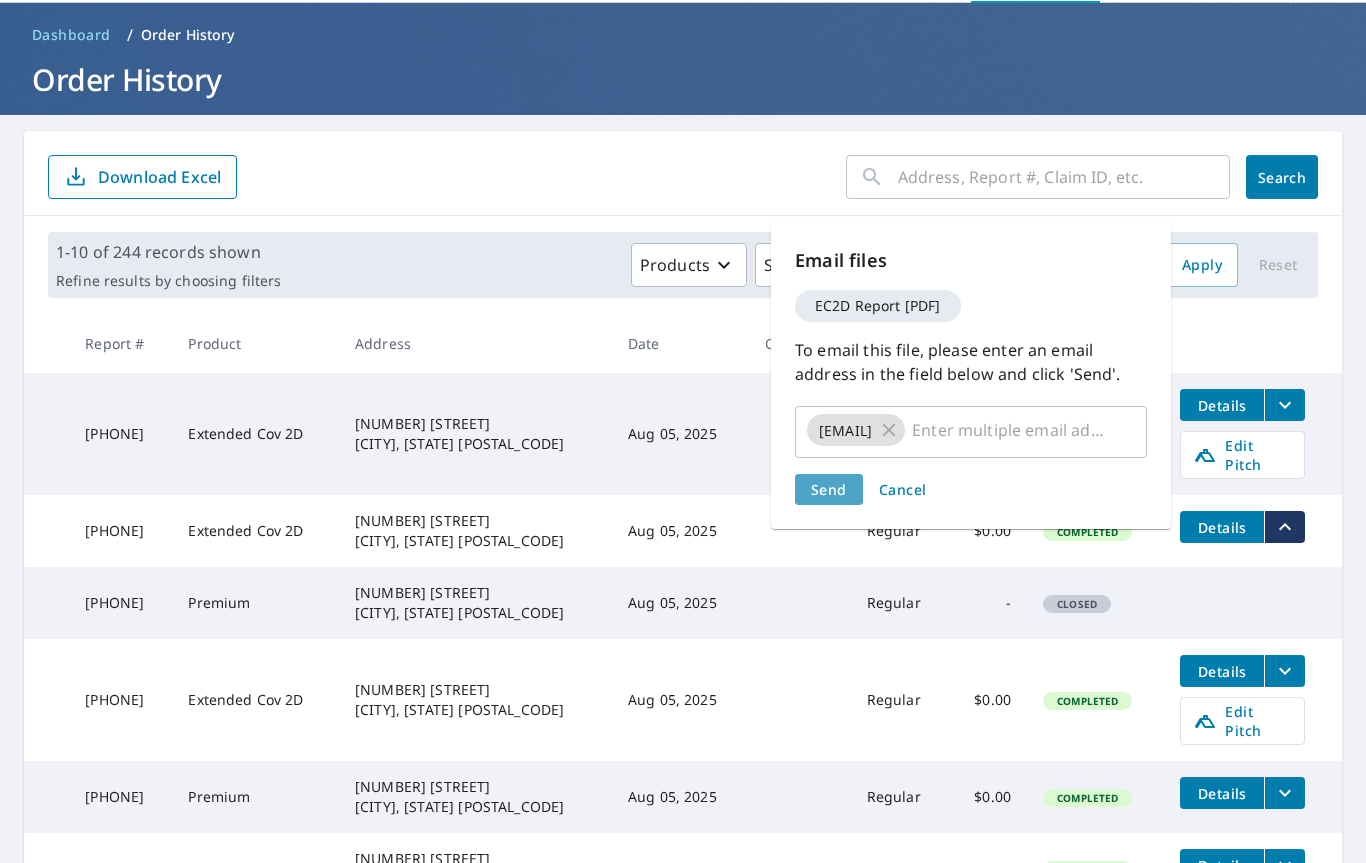 click on "Send" at bounding box center [829, 489] 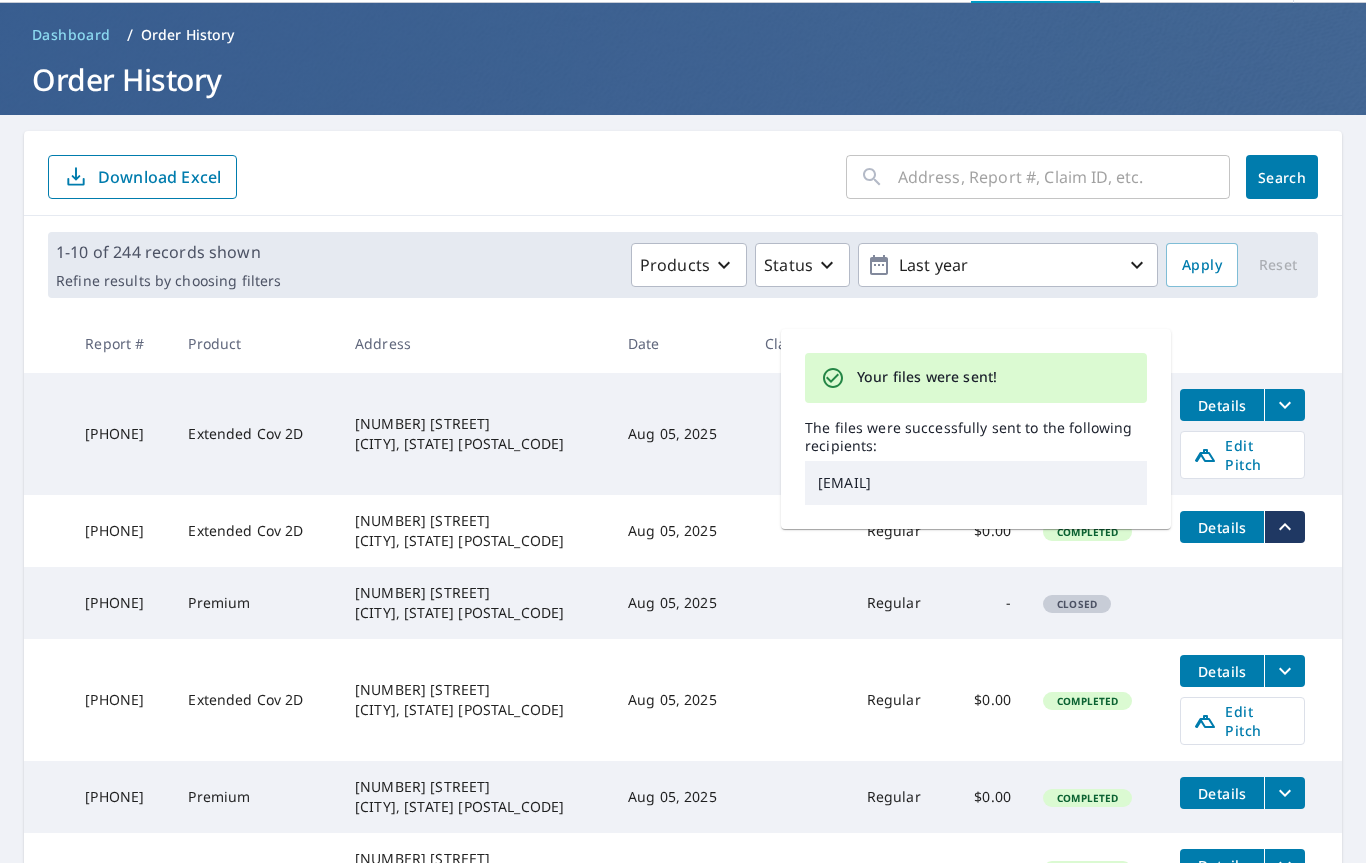 click on "Aug 04, 2025" at bounding box center (680, 869) 